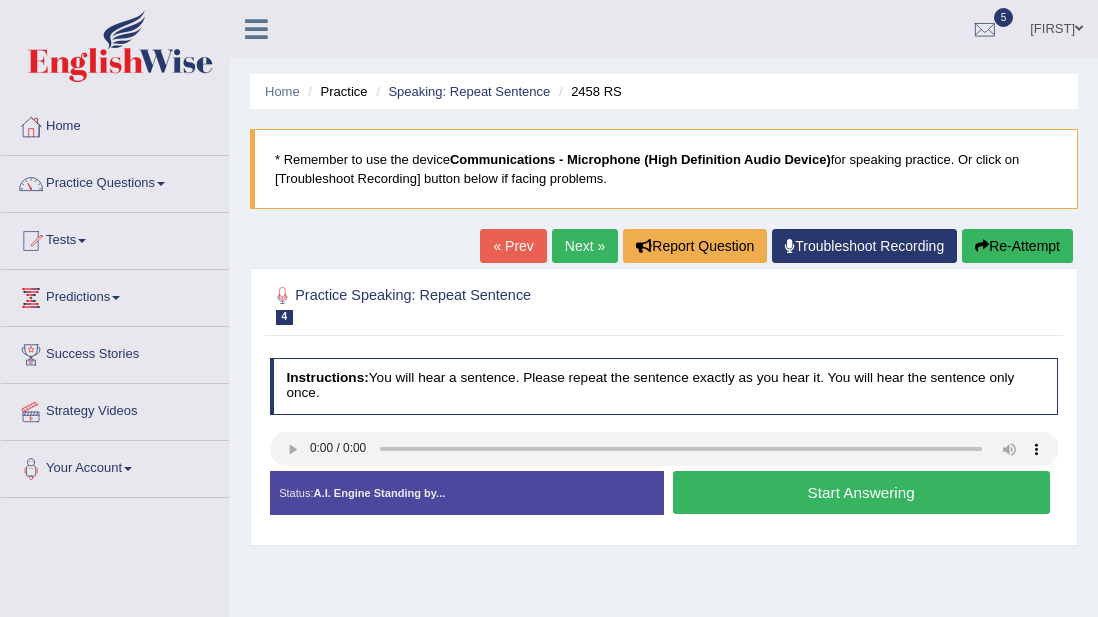 scroll, scrollTop: 0, scrollLeft: 0, axis: both 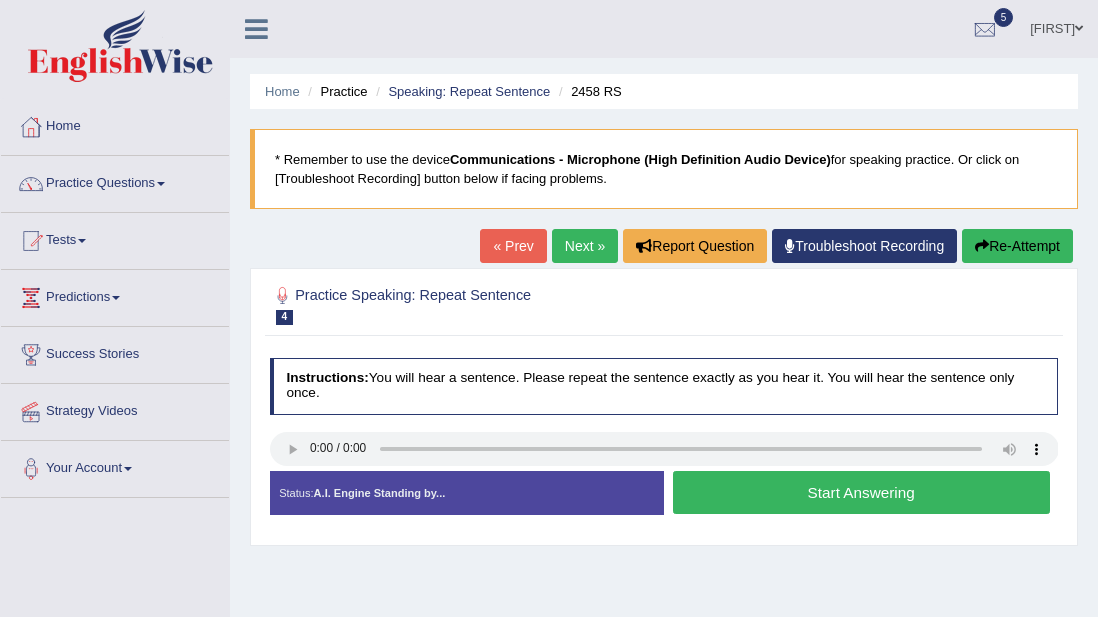 click on "Start Answering" at bounding box center [861, 492] 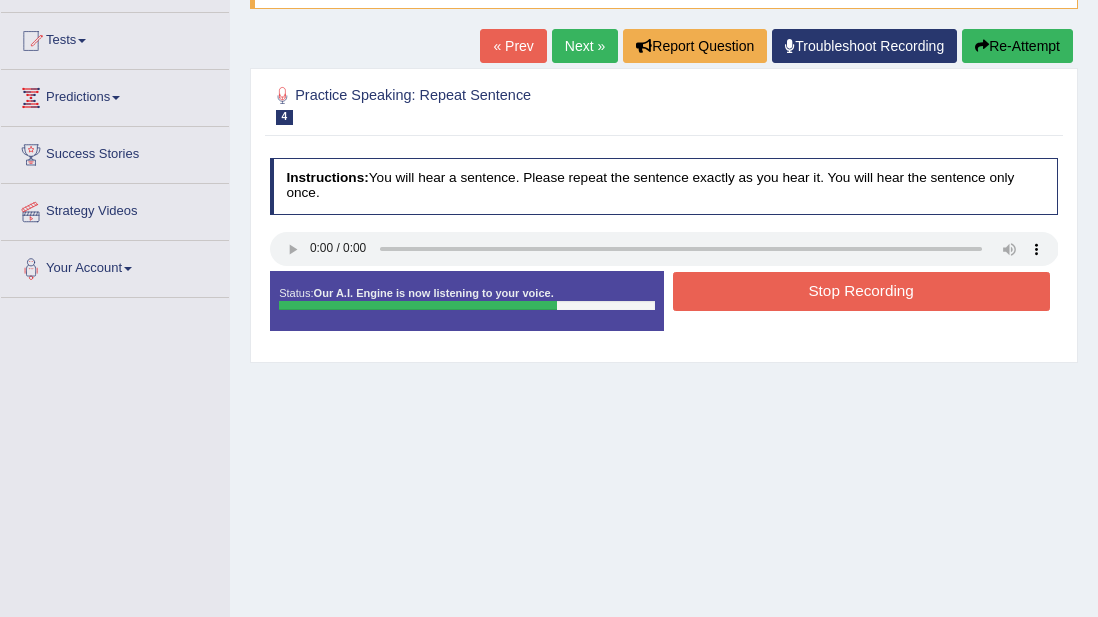 scroll, scrollTop: 0, scrollLeft: 0, axis: both 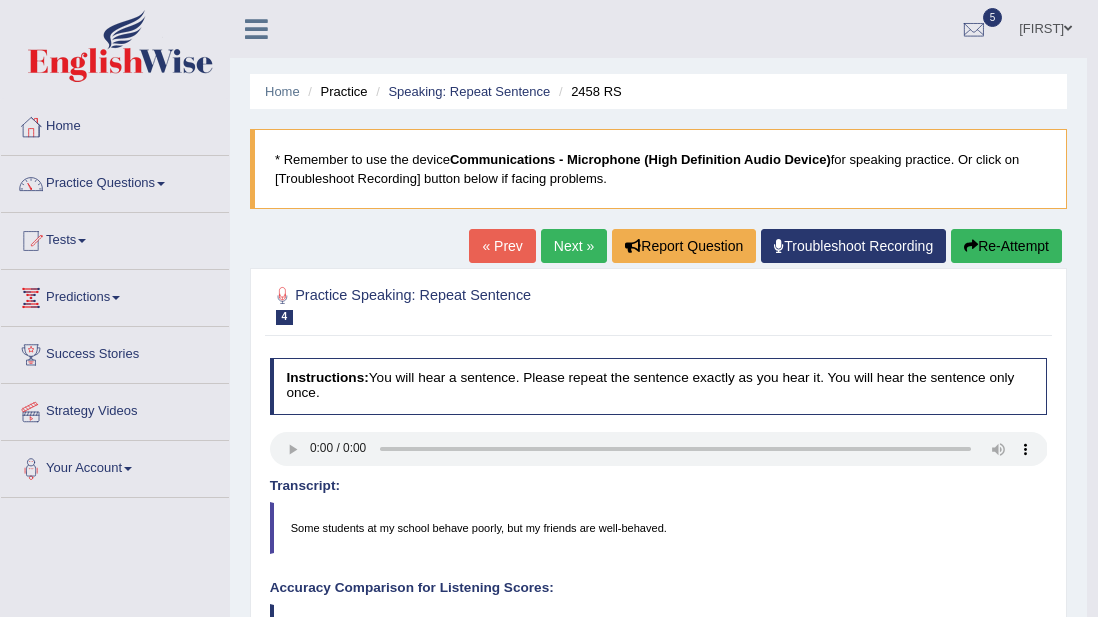 click on "Next »" at bounding box center (574, 246) 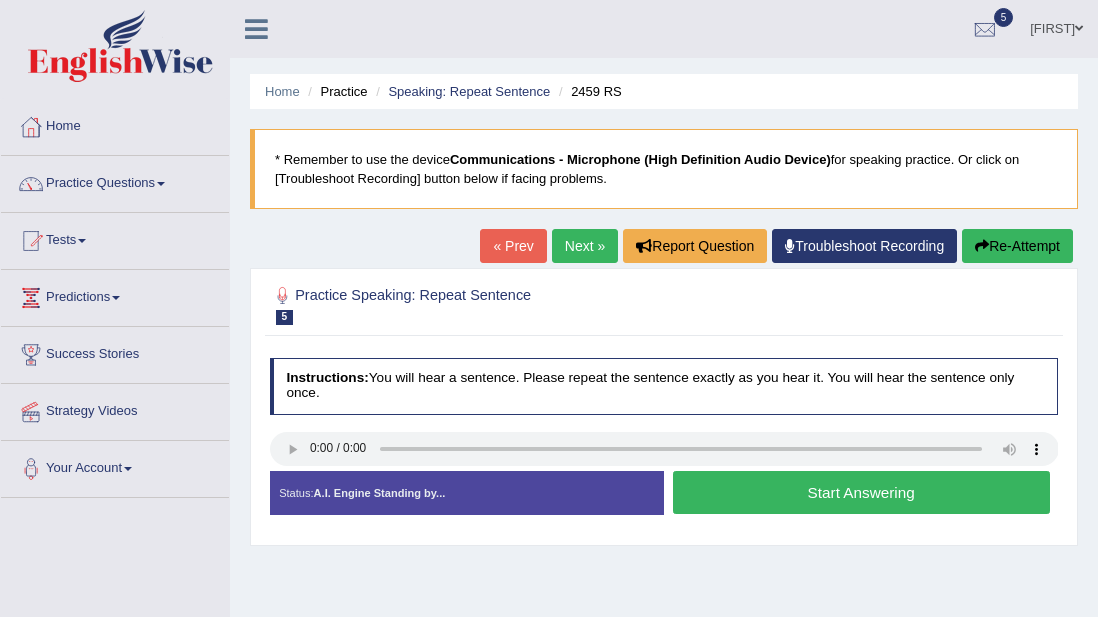 scroll, scrollTop: 0, scrollLeft: 0, axis: both 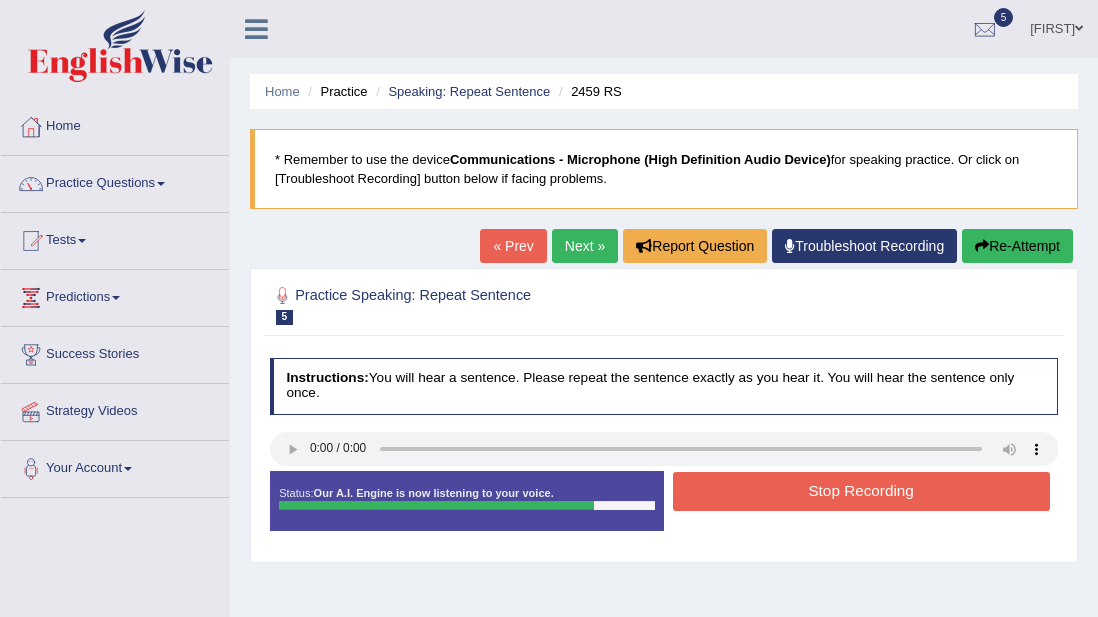 click on "Stop Recording" at bounding box center (861, 491) 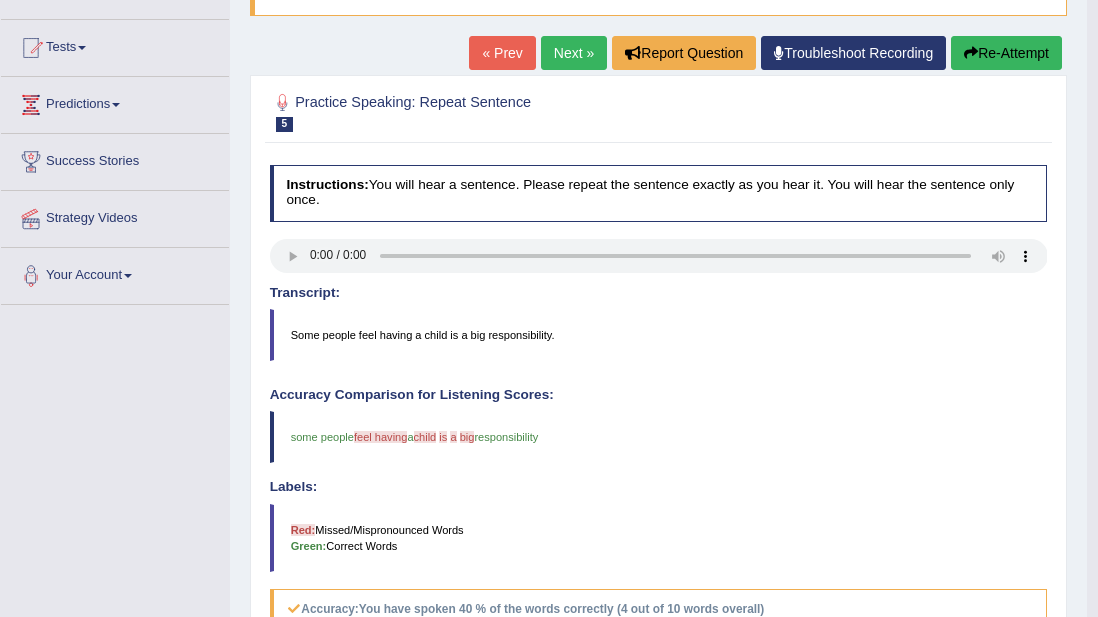 scroll, scrollTop: 133, scrollLeft: 0, axis: vertical 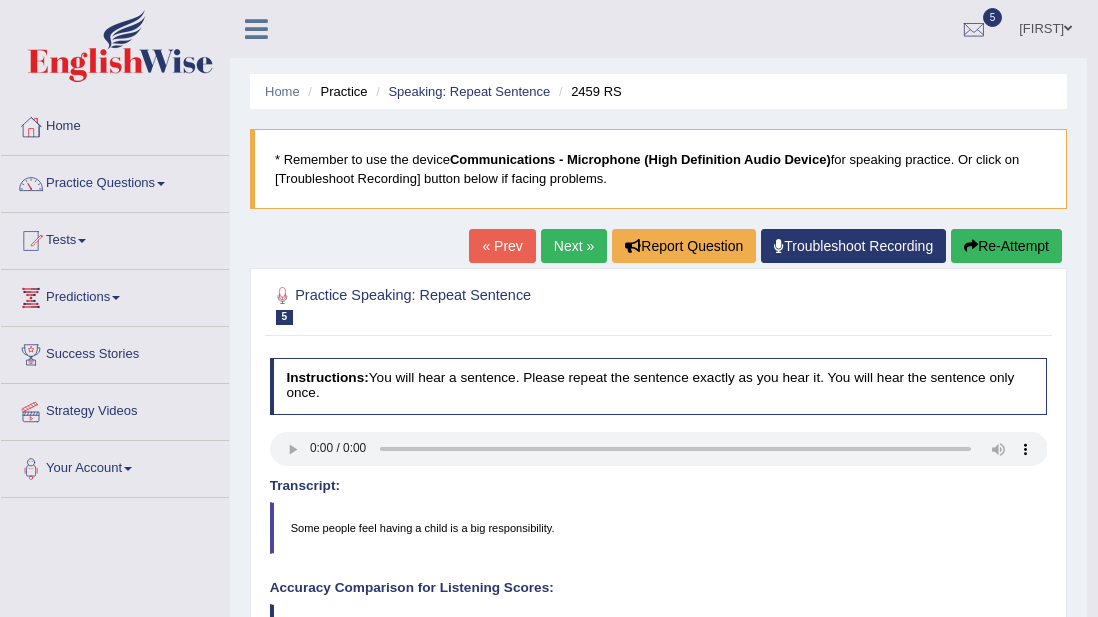click on "Next »" at bounding box center (574, 246) 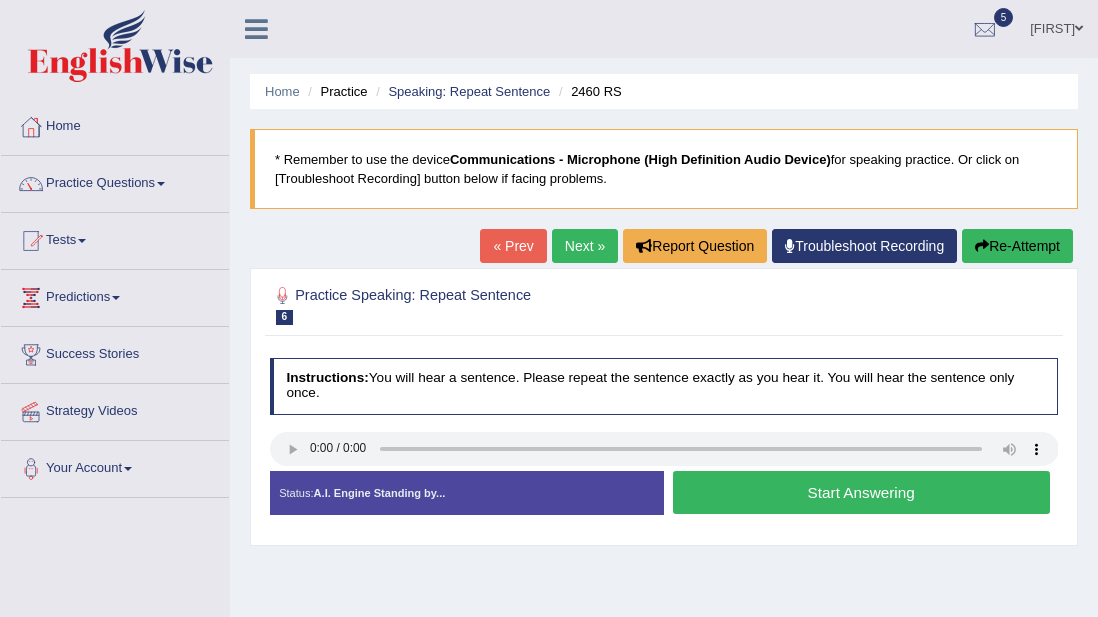 scroll, scrollTop: 133, scrollLeft: 0, axis: vertical 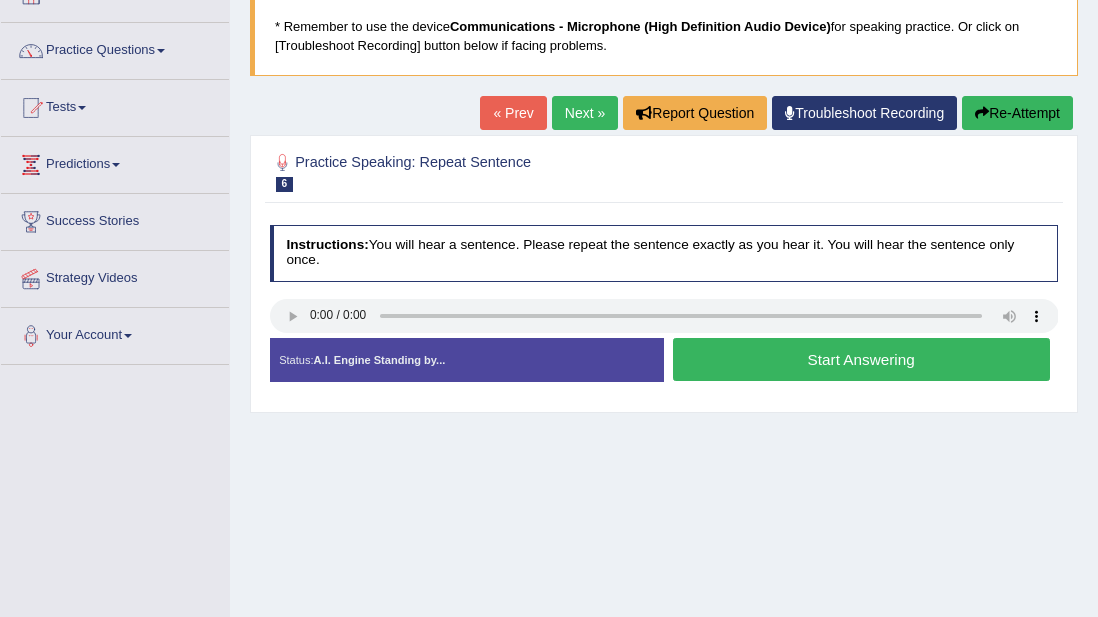 click on "Start Answering" at bounding box center (861, 359) 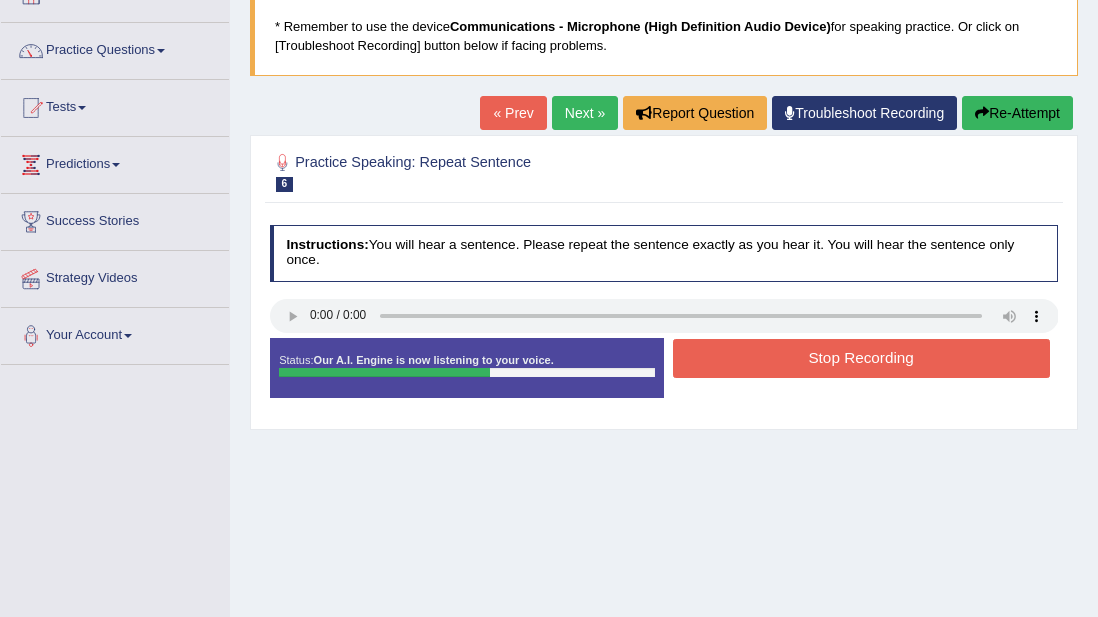 click on "Stop Recording" at bounding box center (861, 358) 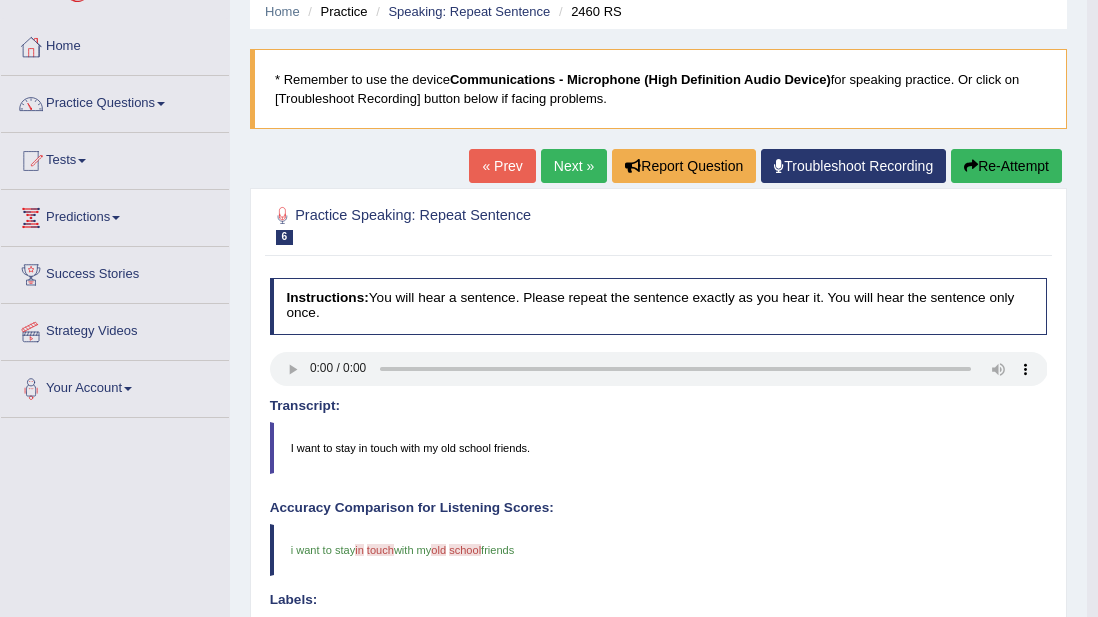 scroll, scrollTop: 75, scrollLeft: 0, axis: vertical 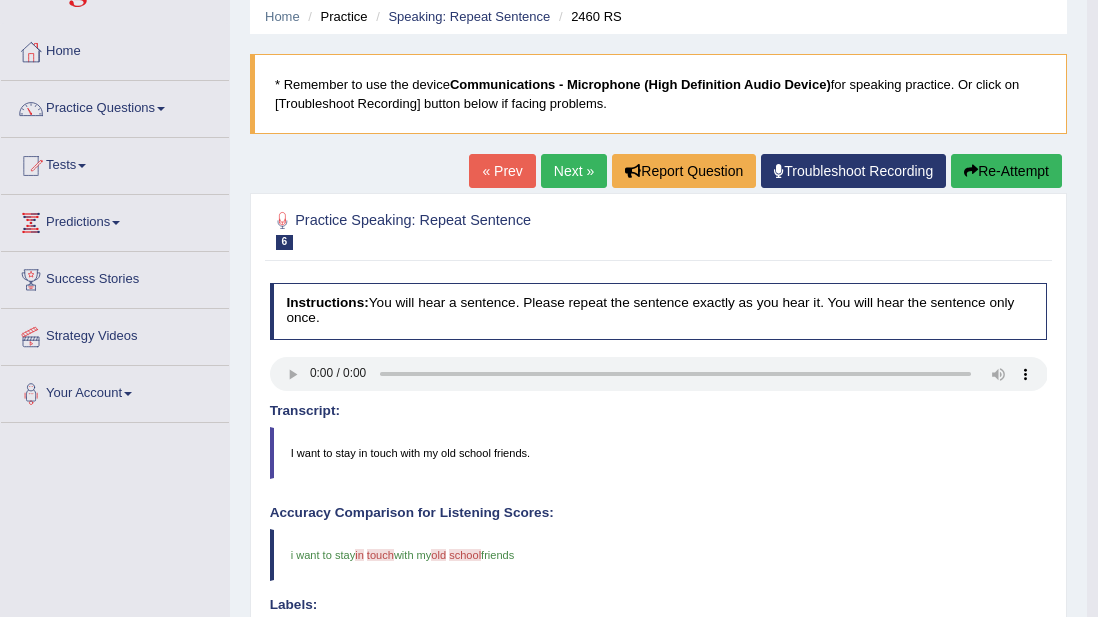 click on "Next »" at bounding box center [574, 171] 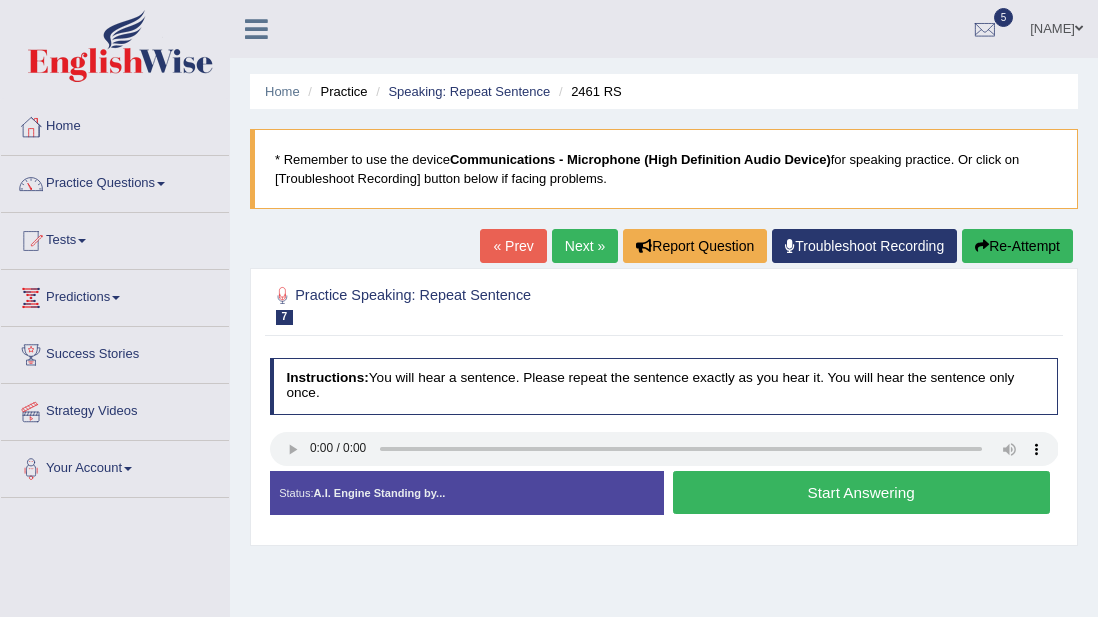 scroll, scrollTop: 0, scrollLeft: 0, axis: both 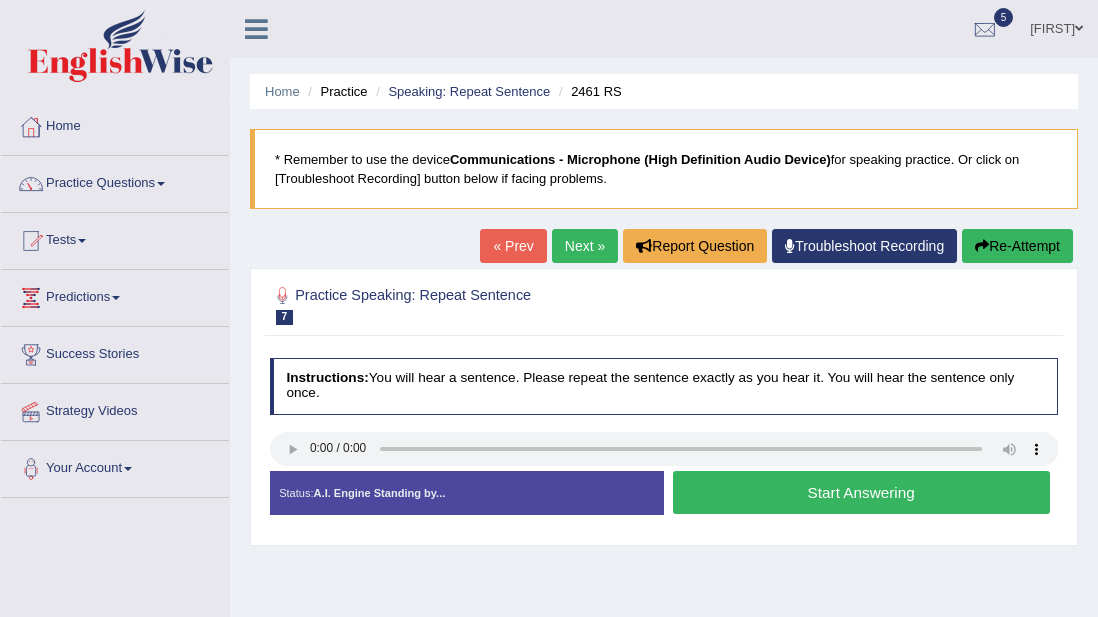 click on "Start Answering" at bounding box center [861, 492] 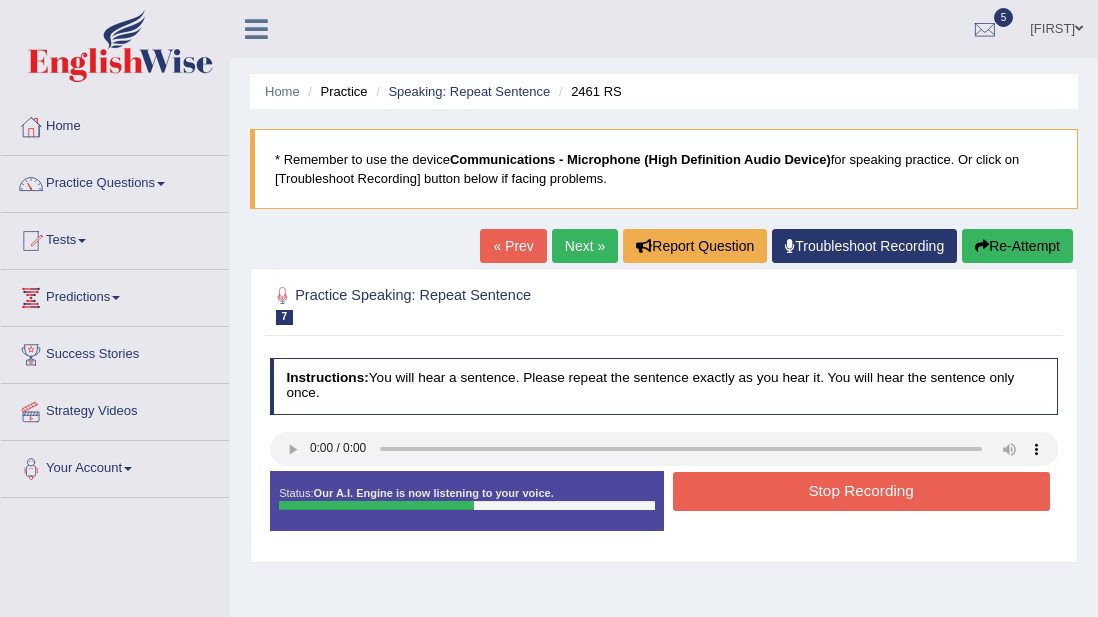 click on "Stop Recording" at bounding box center (861, 491) 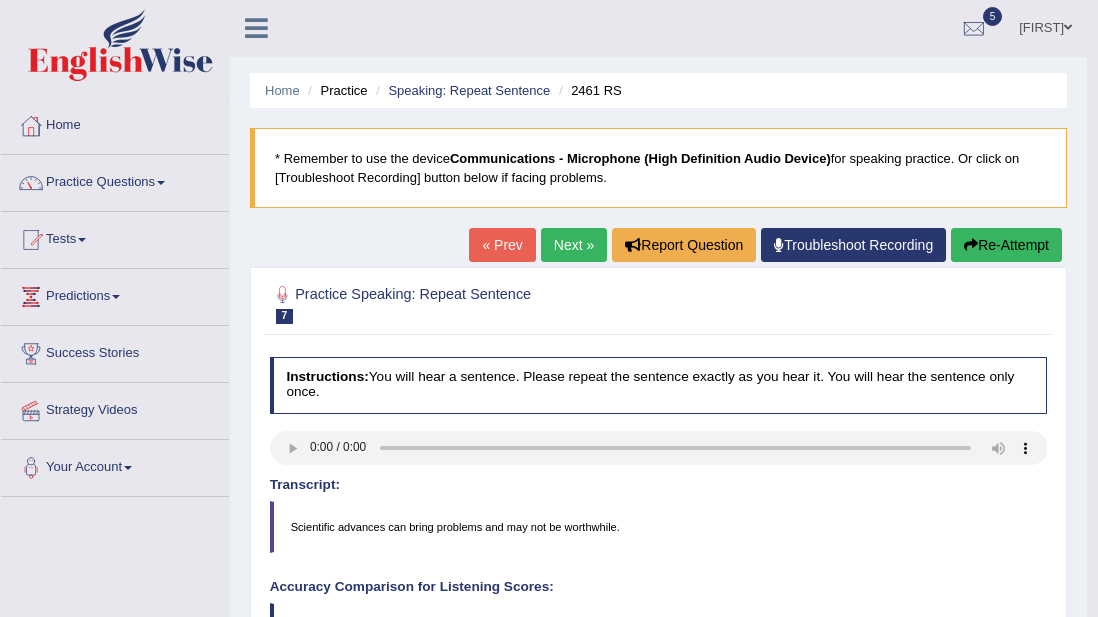 scroll, scrollTop: 0, scrollLeft: 0, axis: both 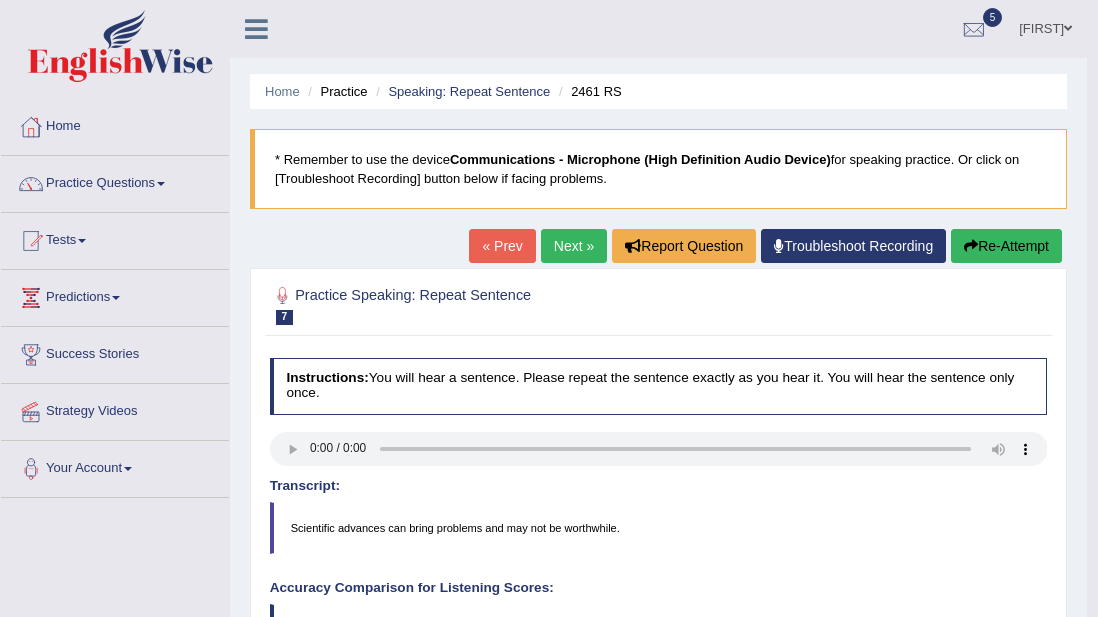 click on "Next »" at bounding box center (574, 246) 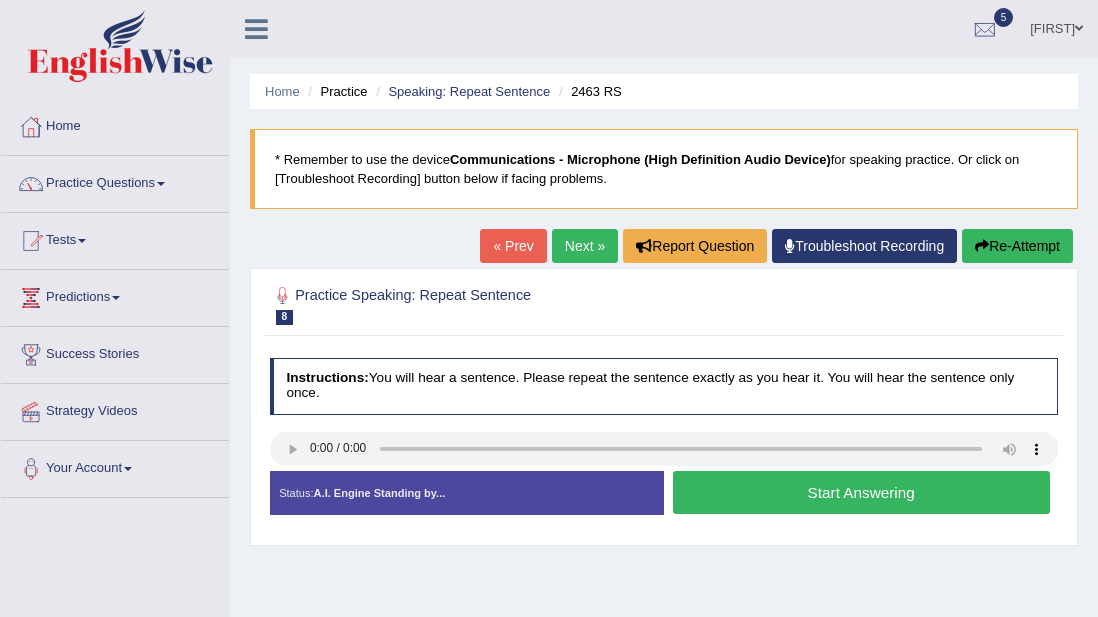 scroll, scrollTop: 200, scrollLeft: 0, axis: vertical 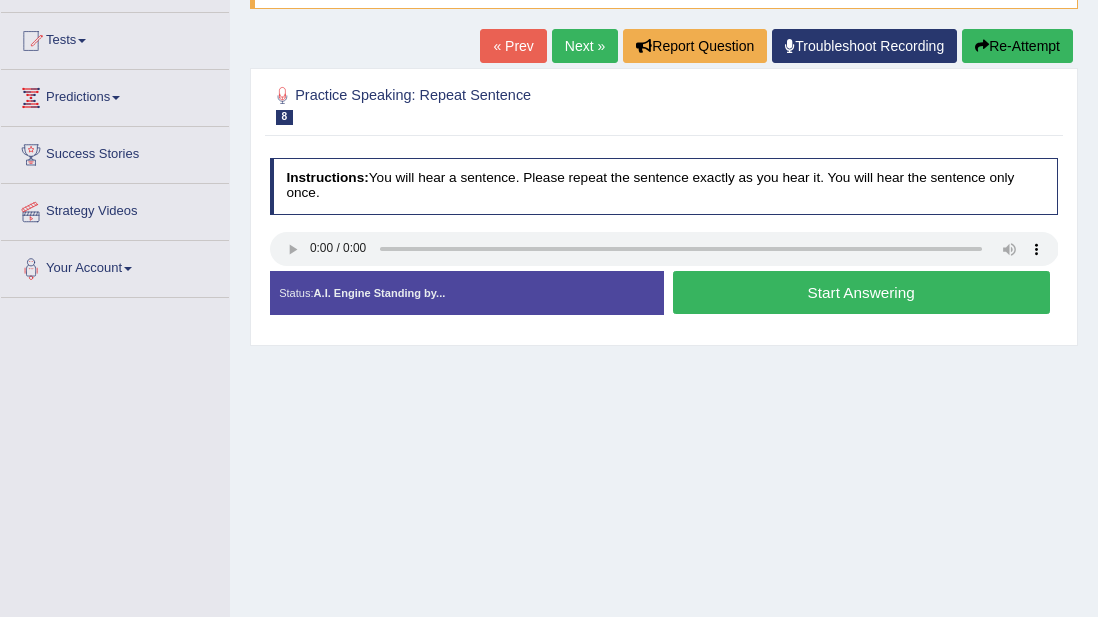click on "Start Answering" at bounding box center (861, 292) 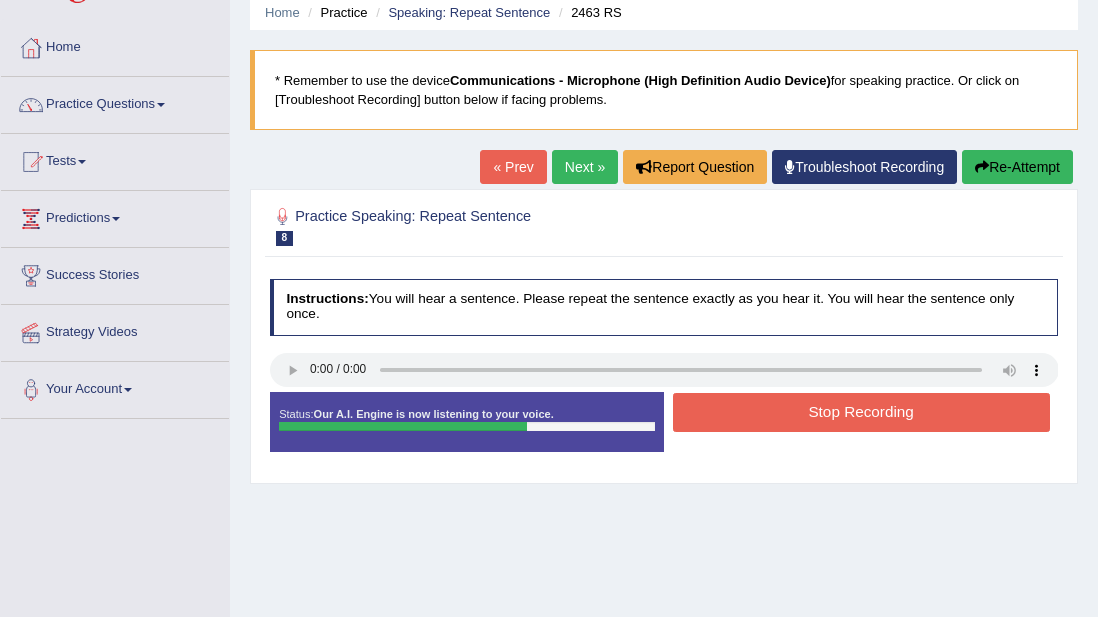 scroll, scrollTop: 0, scrollLeft: 0, axis: both 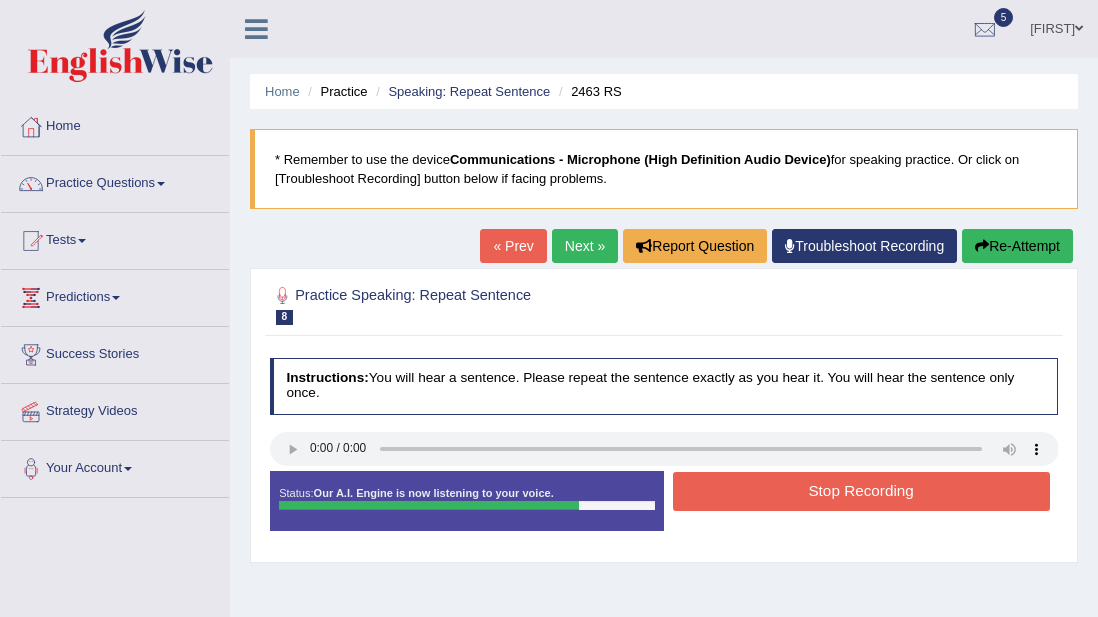 click on "Stop Recording" at bounding box center (861, 491) 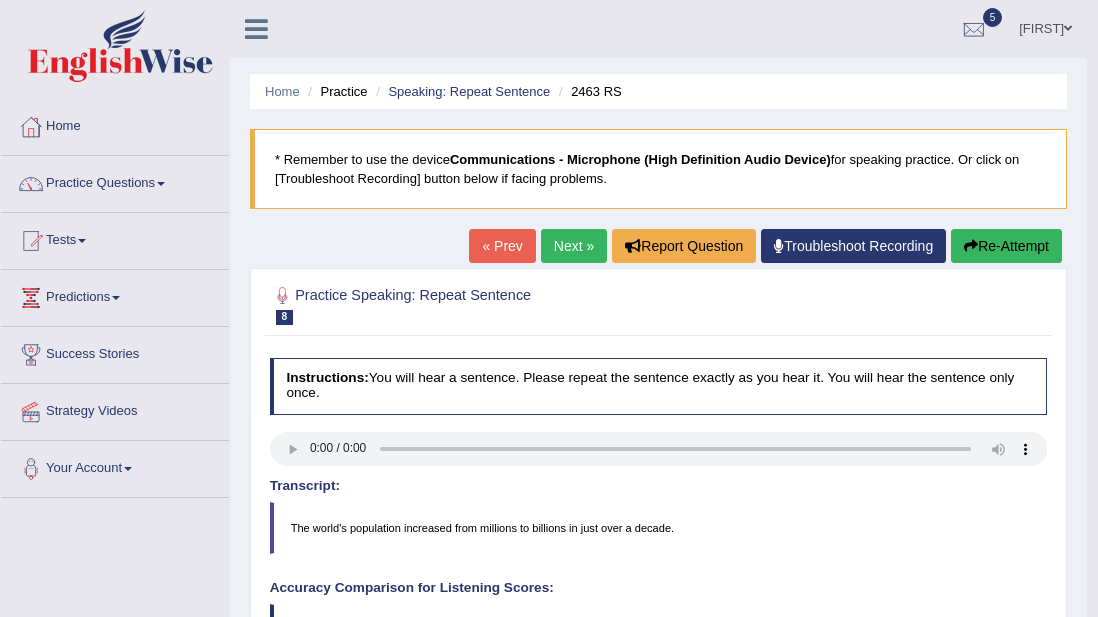 scroll, scrollTop: 0, scrollLeft: 0, axis: both 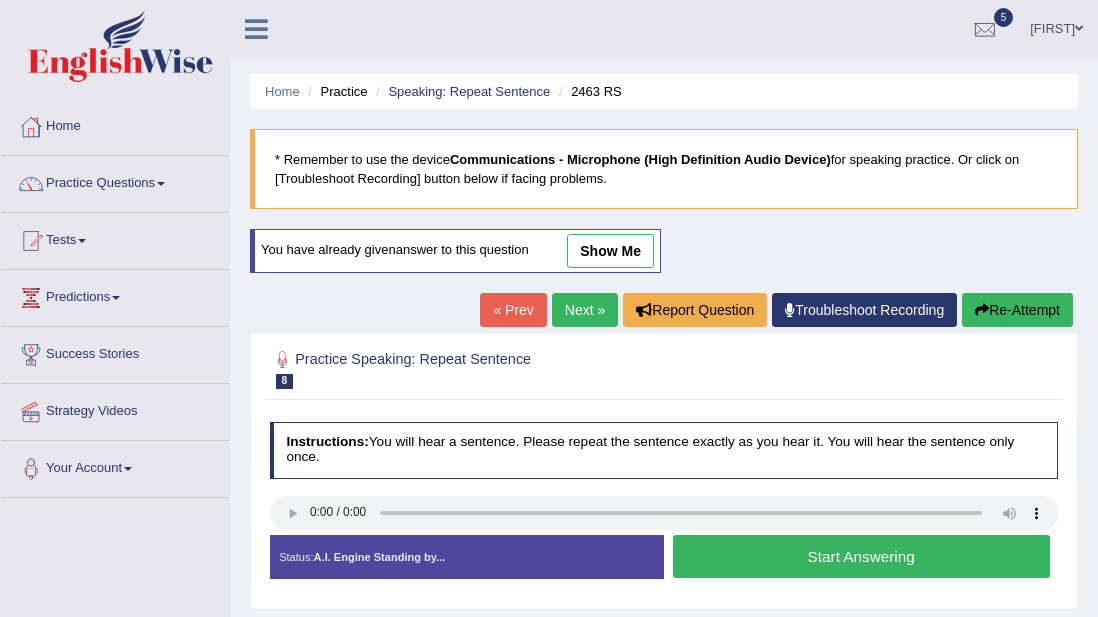 click on "Start Answering" at bounding box center [861, 556] 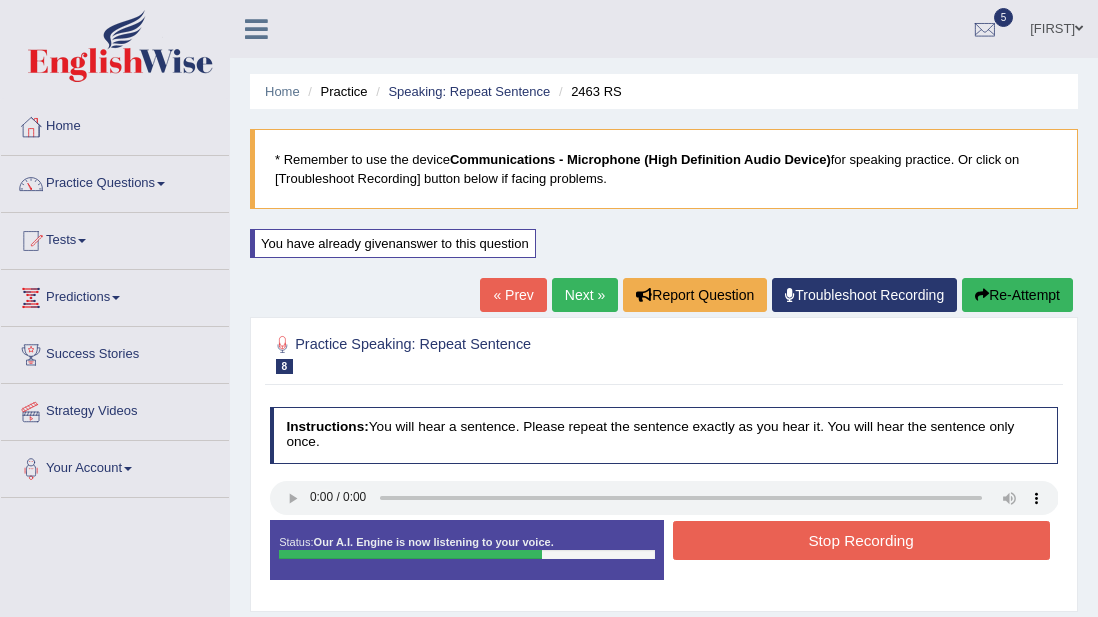 click on "Stop Recording" at bounding box center [861, 540] 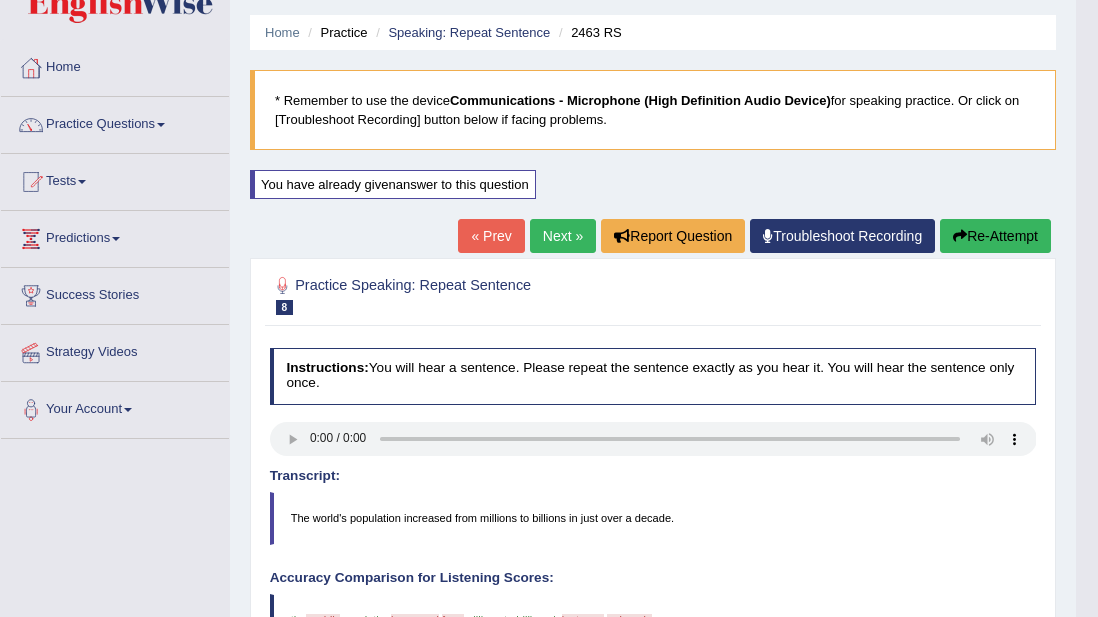 scroll, scrollTop: 133, scrollLeft: 0, axis: vertical 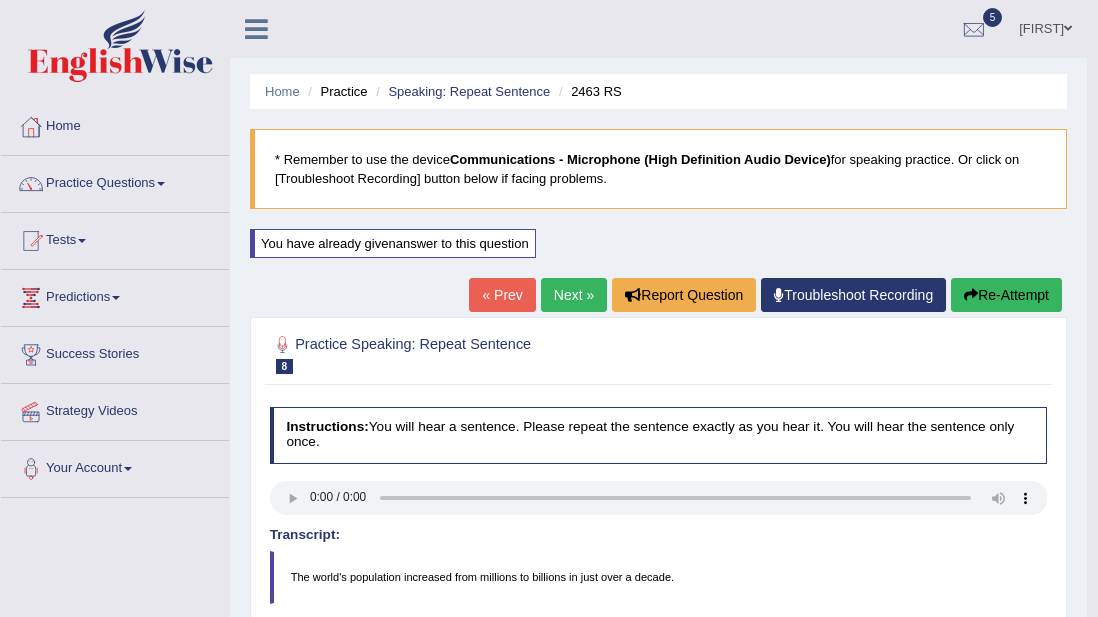 click on "Next »" at bounding box center [574, 295] 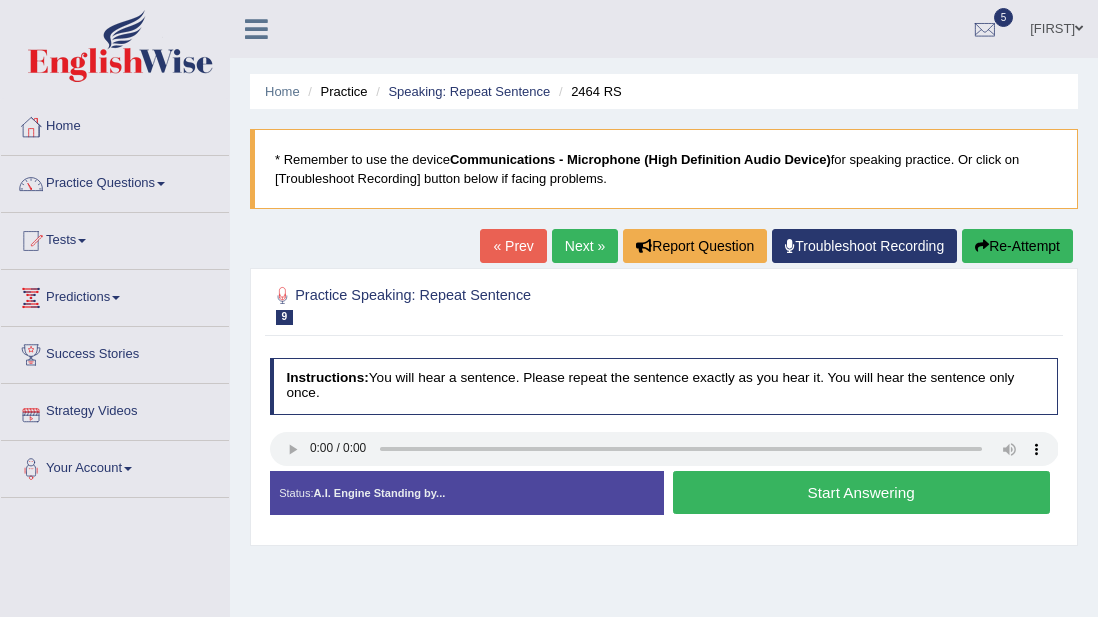 scroll, scrollTop: 0, scrollLeft: 0, axis: both 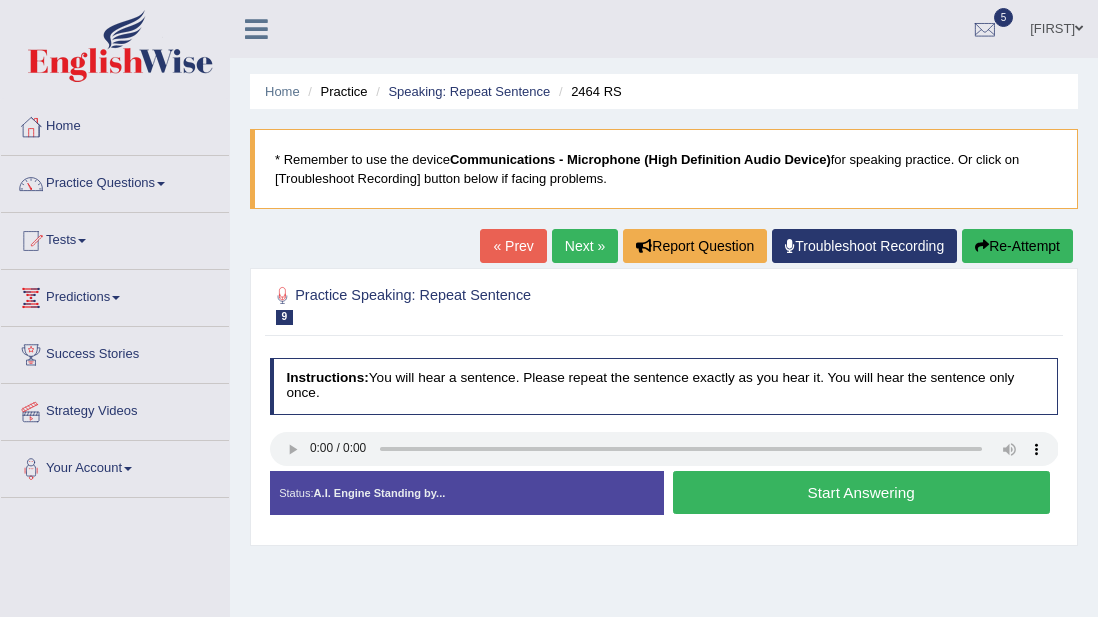 drag, startPoint x: 997, startPoint y: 248, endPoint x: 992, endPoint y: 232, distance: 16.763054 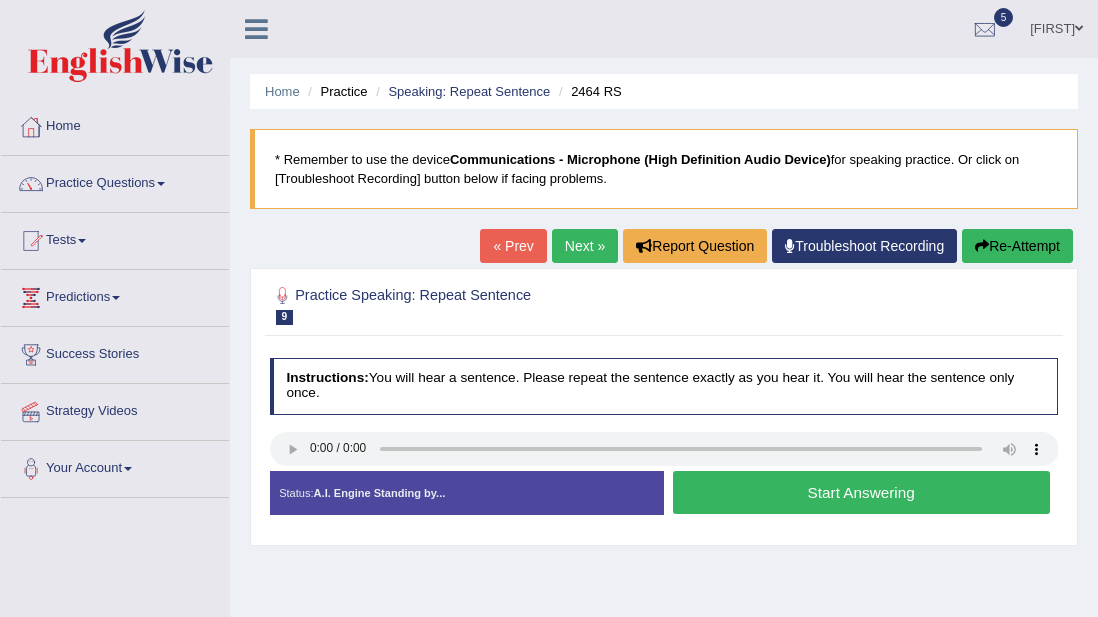 click on "Start Answering" at bounding box center [861, 492] 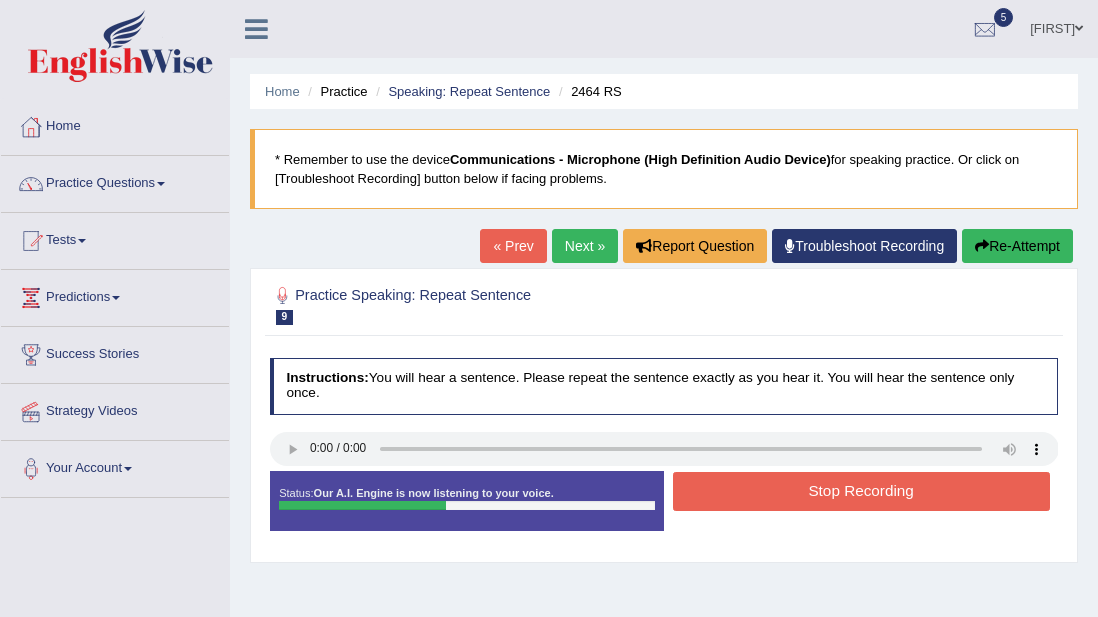 click on "Re-Attempt" at bounding box center (1017, 246) 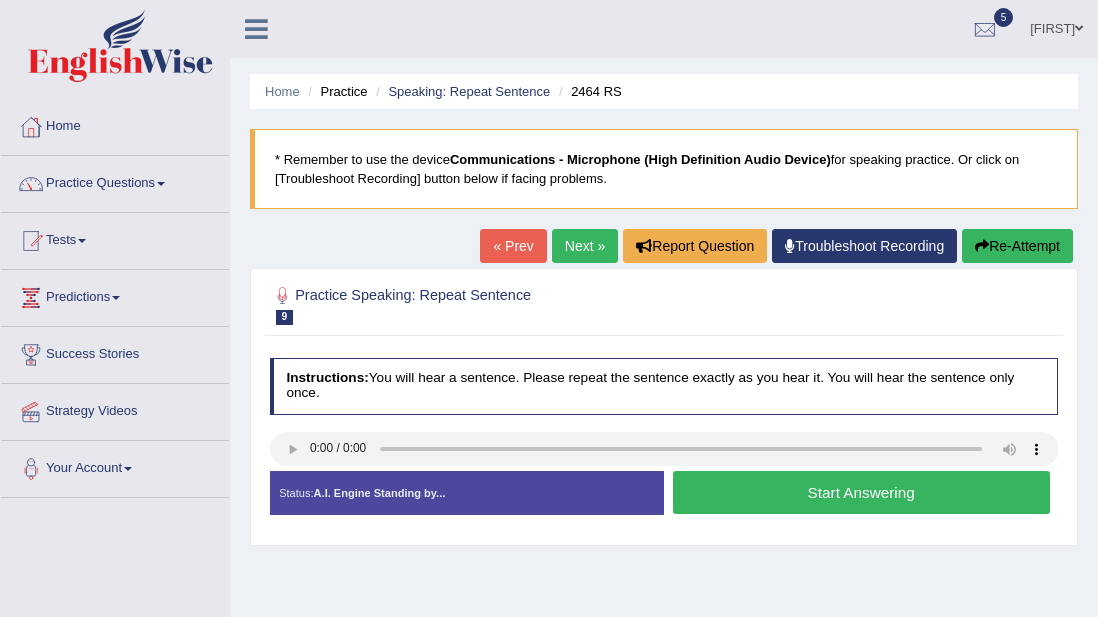 scroll, scrollTop: 0, scrollLeft: 0, axis: both 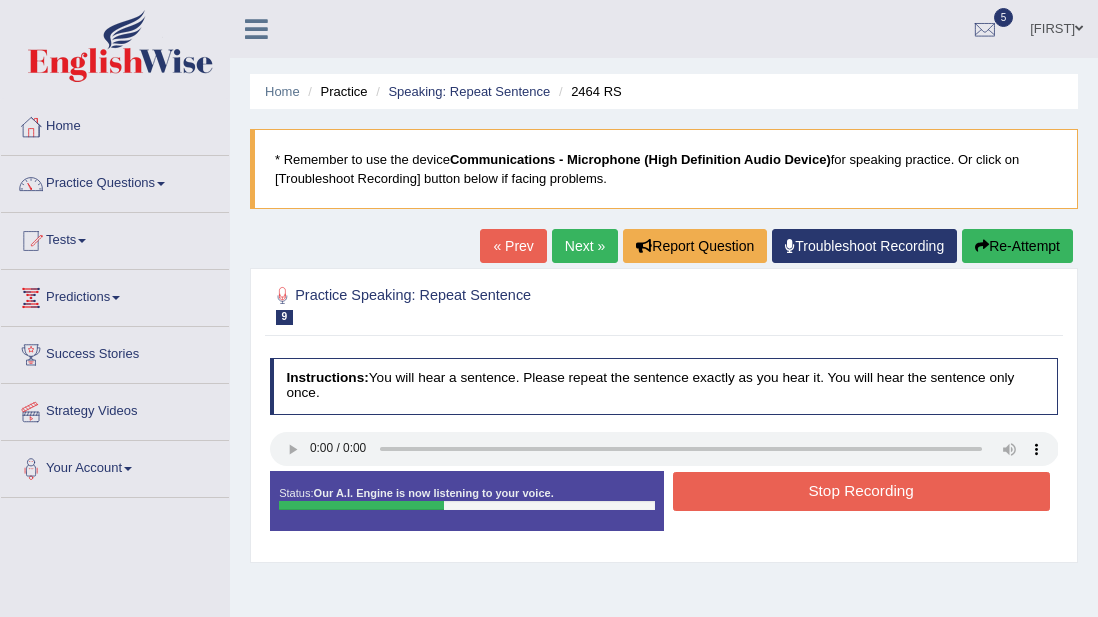 click on "Stop Recording" at bounding box center (861, 491) 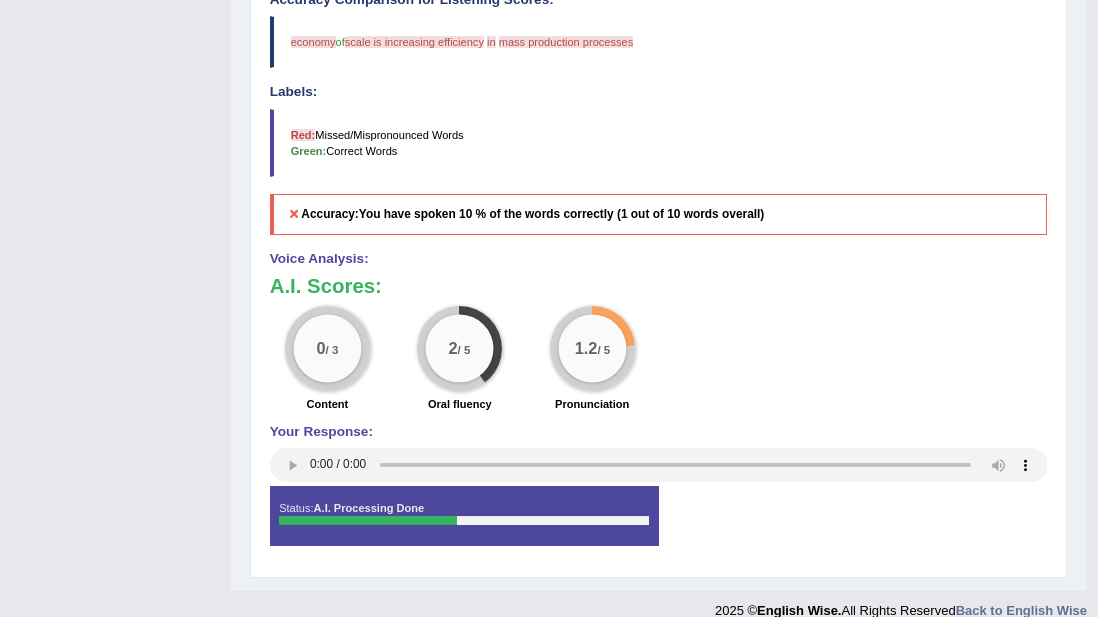 scroll, scrollTop: 600, scrollLeft: 0, axis: vertical 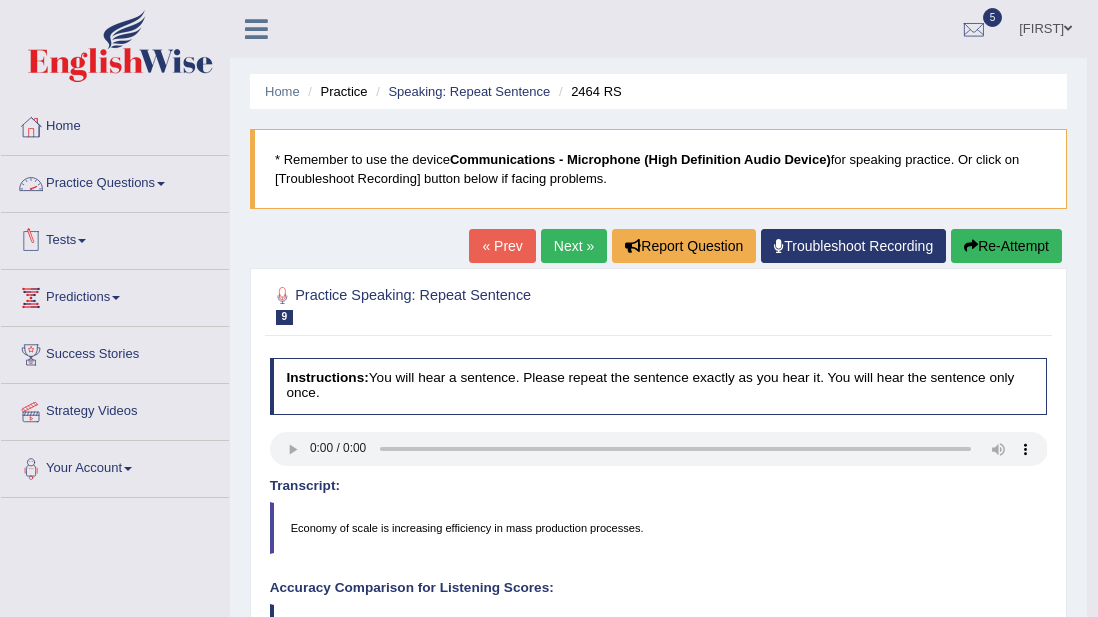 click at bounding box center (161, 184) 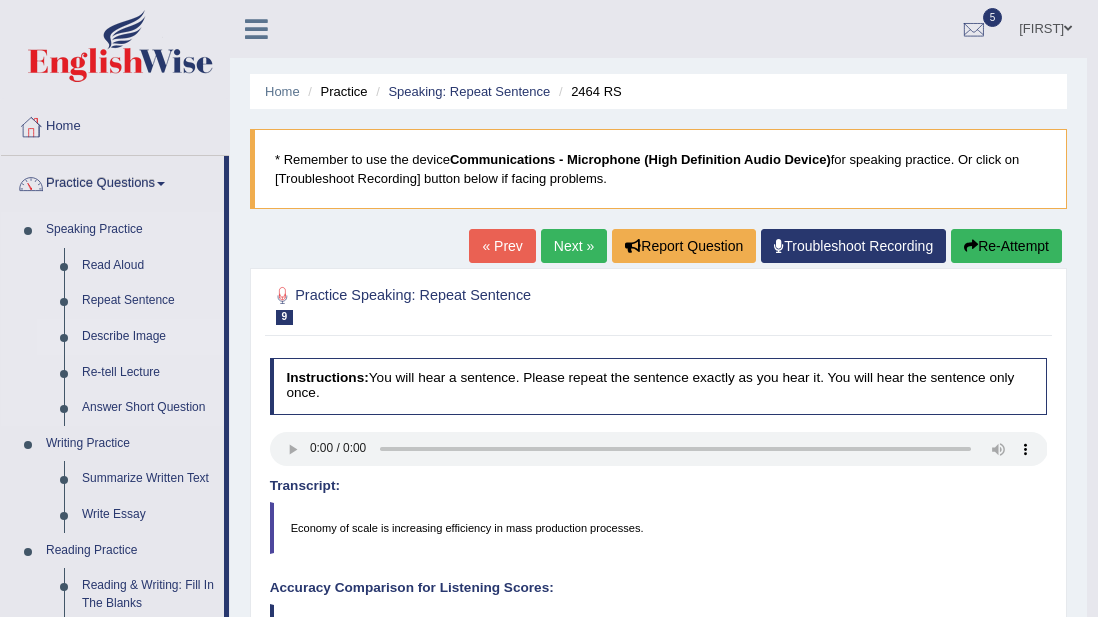 click on "Describe Image" at bounding box center [148, 337] 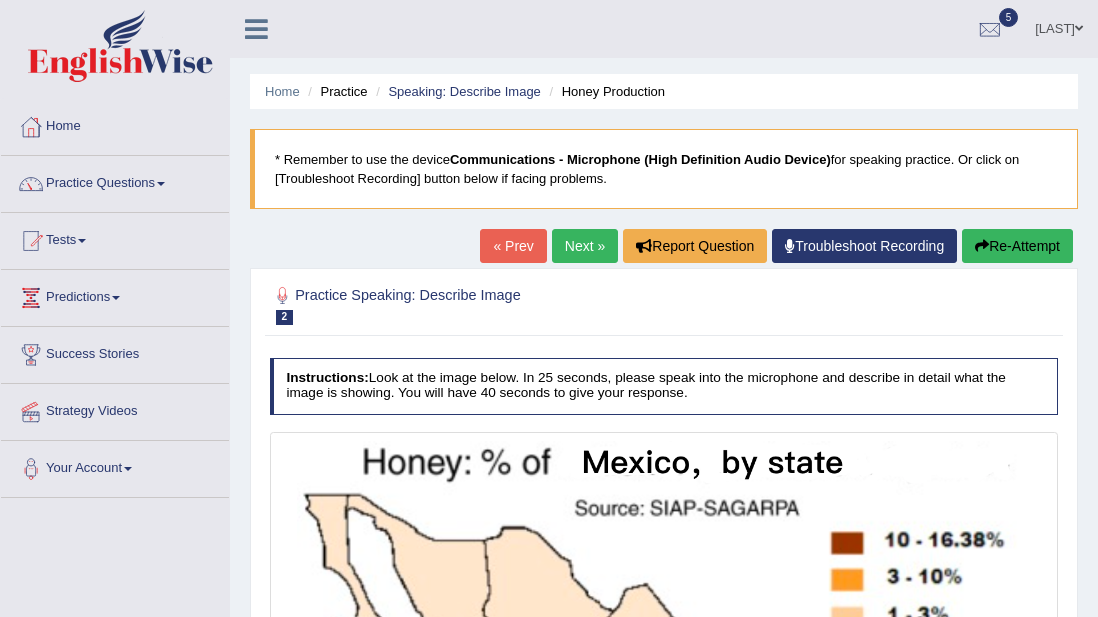 scroll, scrollTop: 333, scrollLeft: 0, axis: vertical 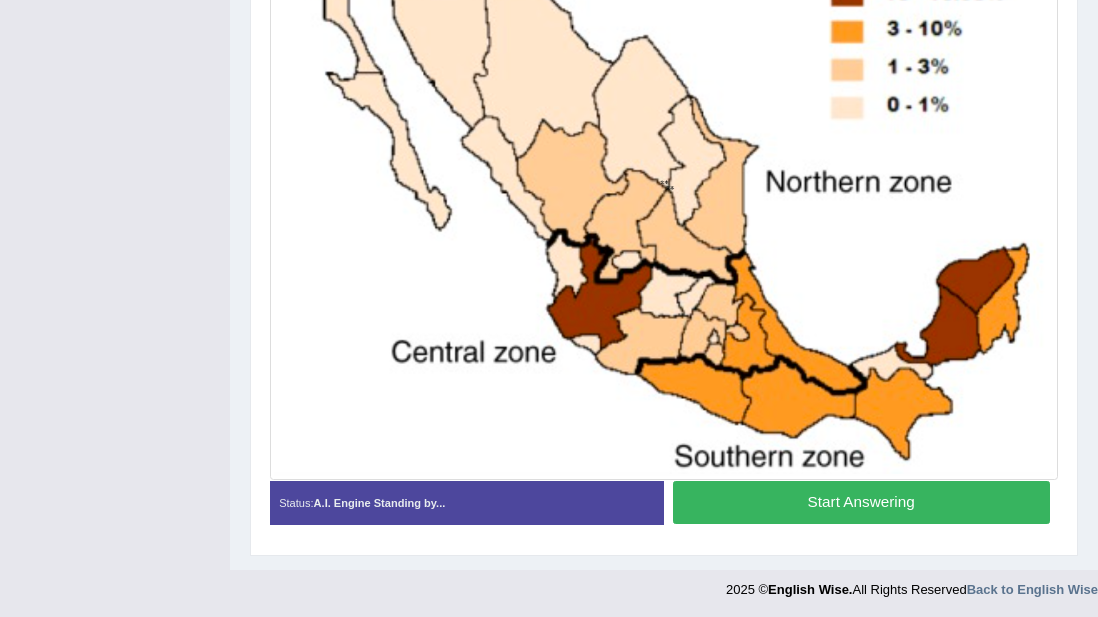 click on "Start Answering" at bounding box center [861, 502] 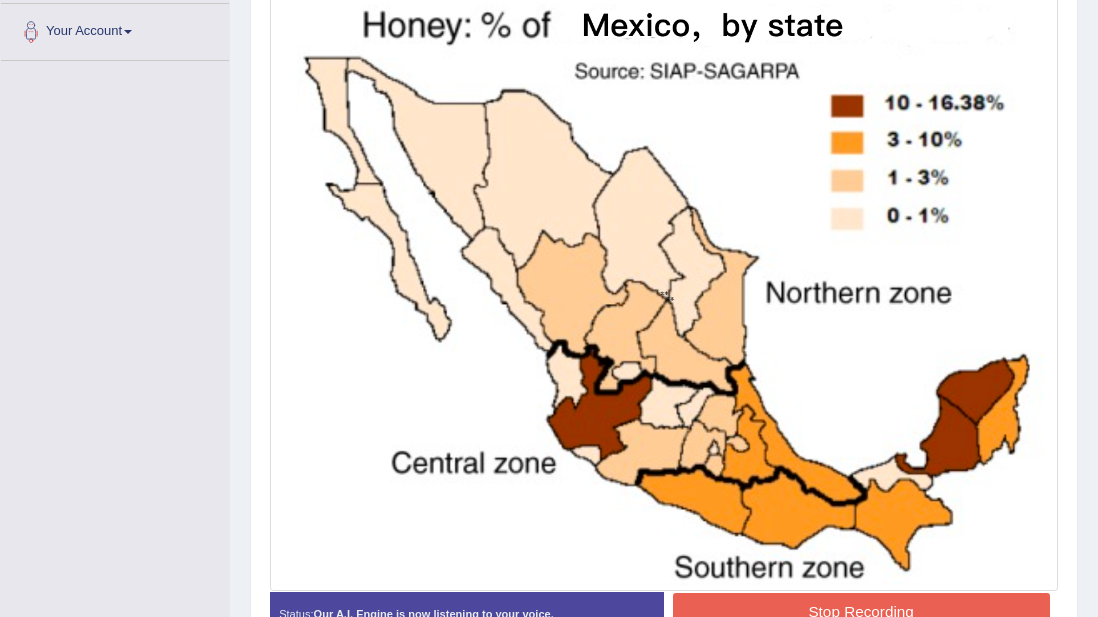 scroll, scrollTop: 564, scrollLeft: 0, axis: vertical 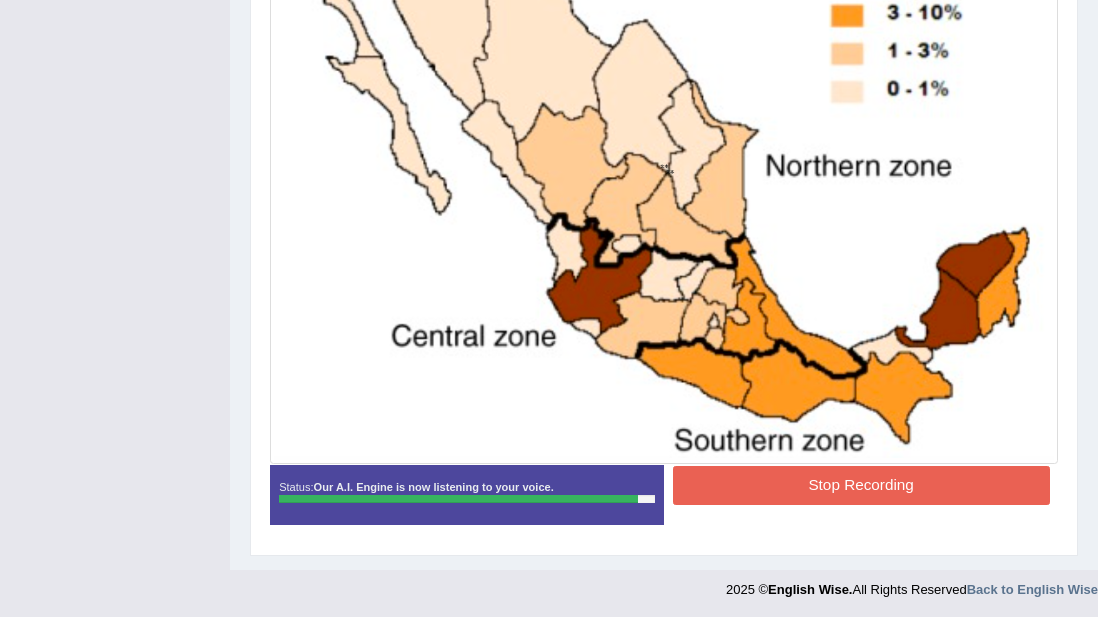 click on "Stop Recording" at bounding box center (861, 485) 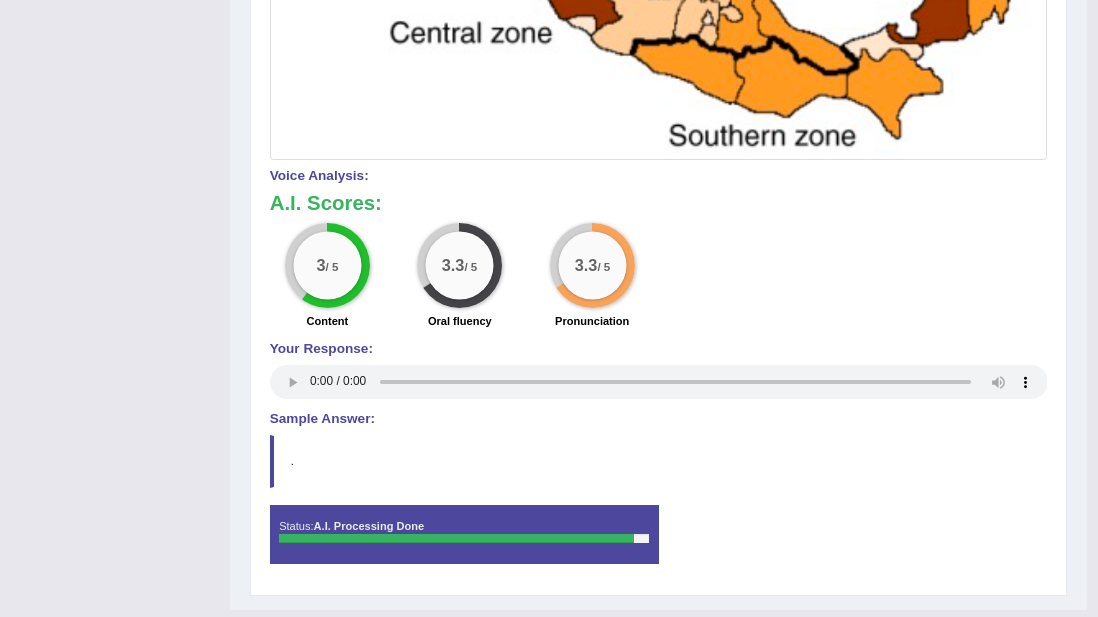 scroll, scrollTop: 897, scrollLeft: 0, axis: vertical 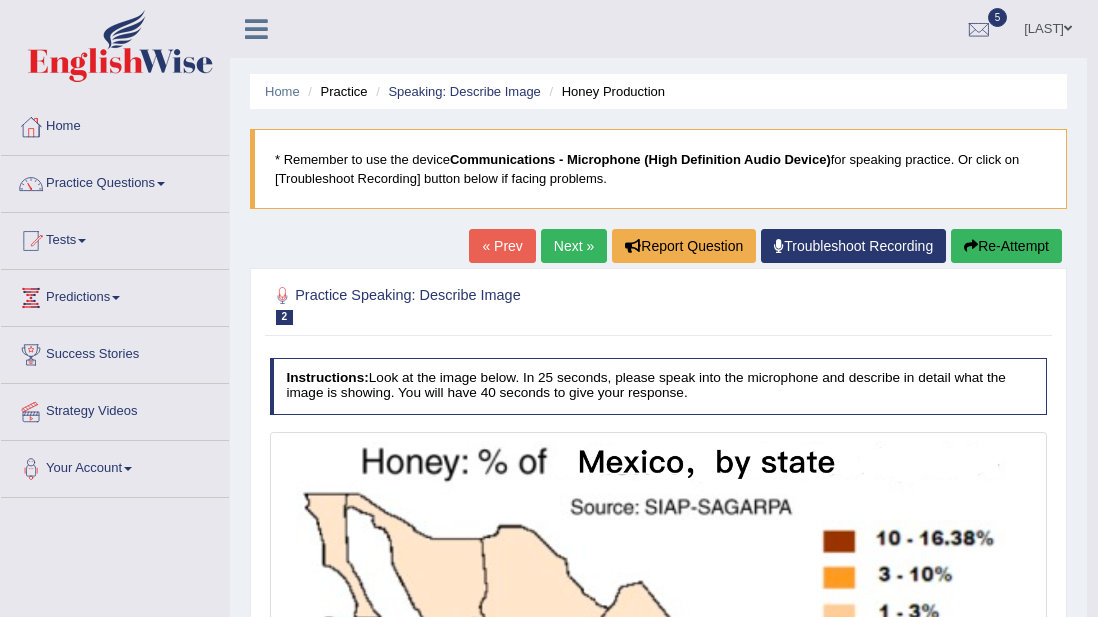click on "Next »" at bounding box center (574, 246) 